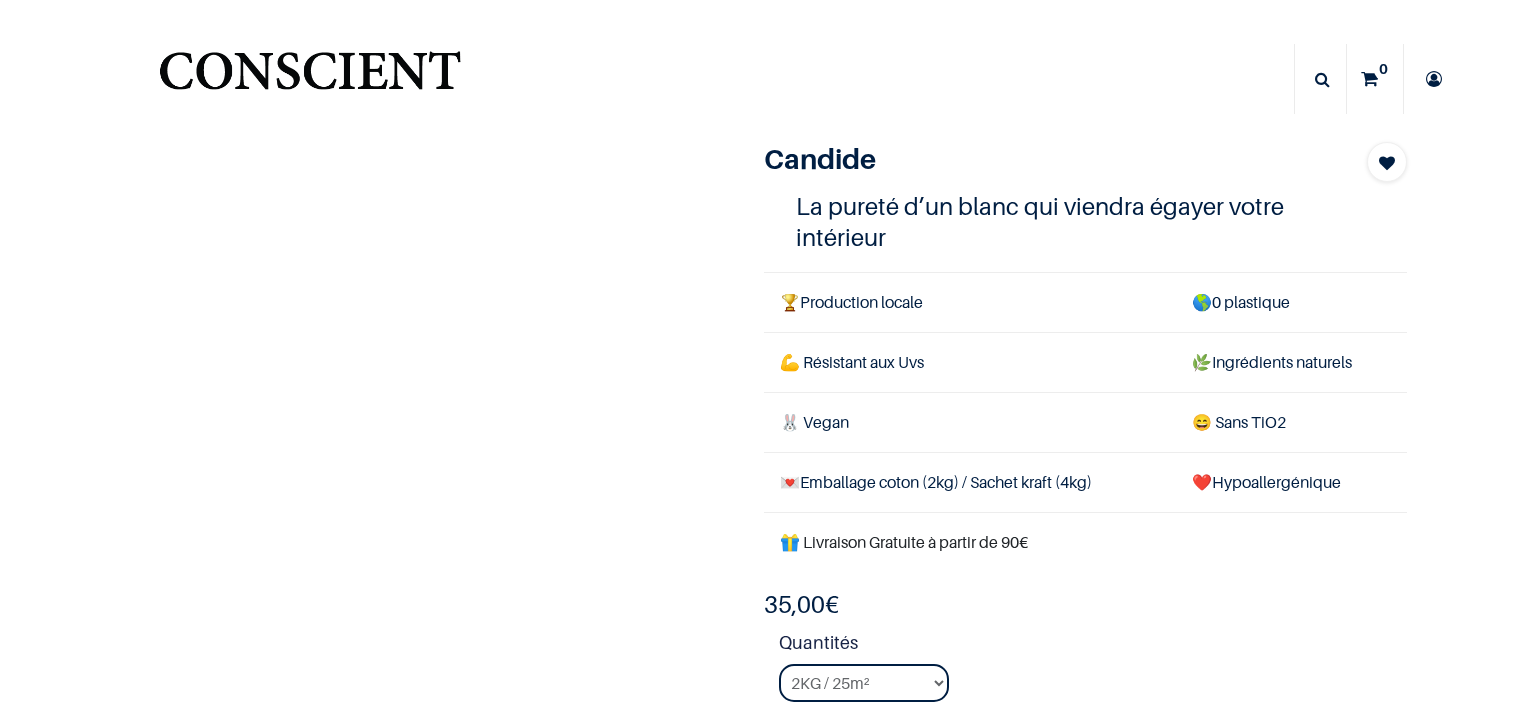 scroll, scrollTop: 0, scrollLeft: 0, axis: both 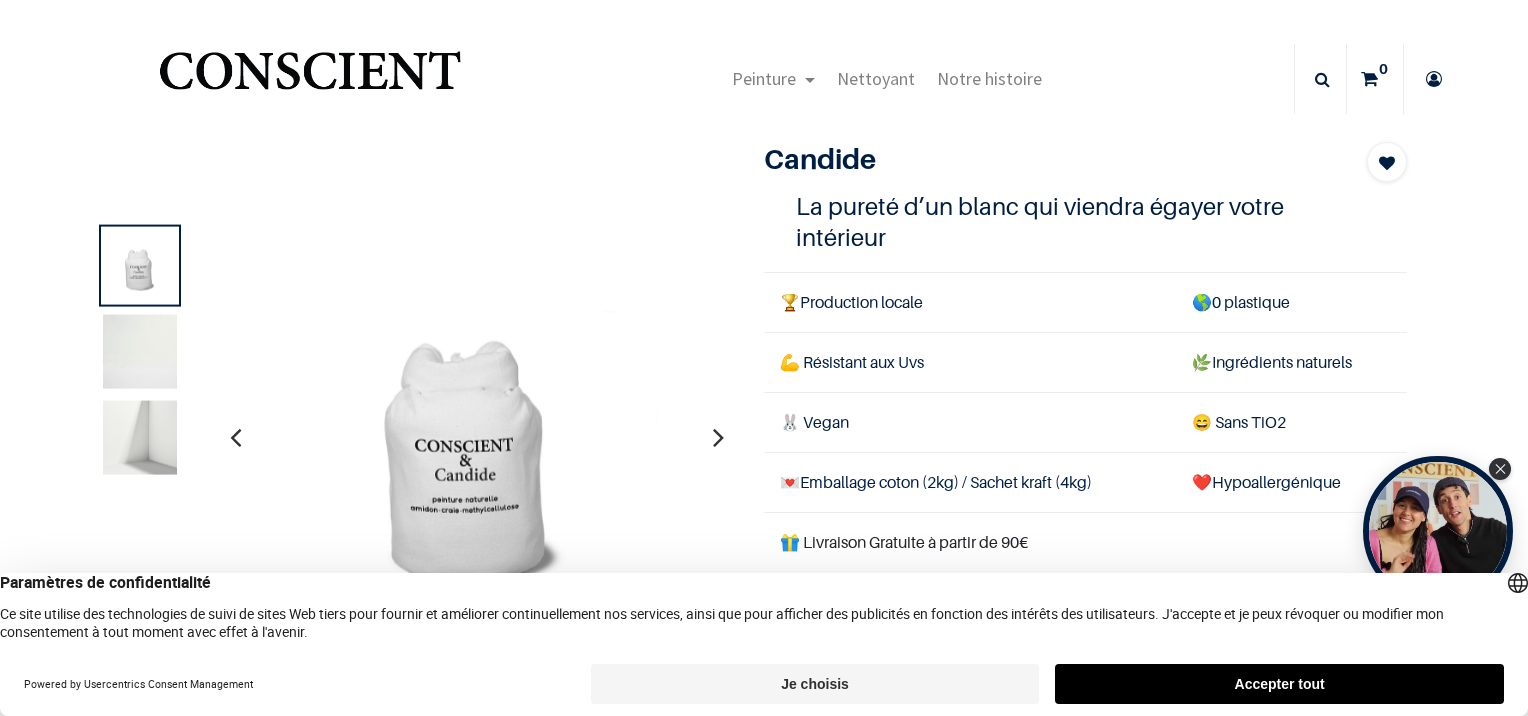 click on "Accepter tout" at bounding box center (1279, 684) 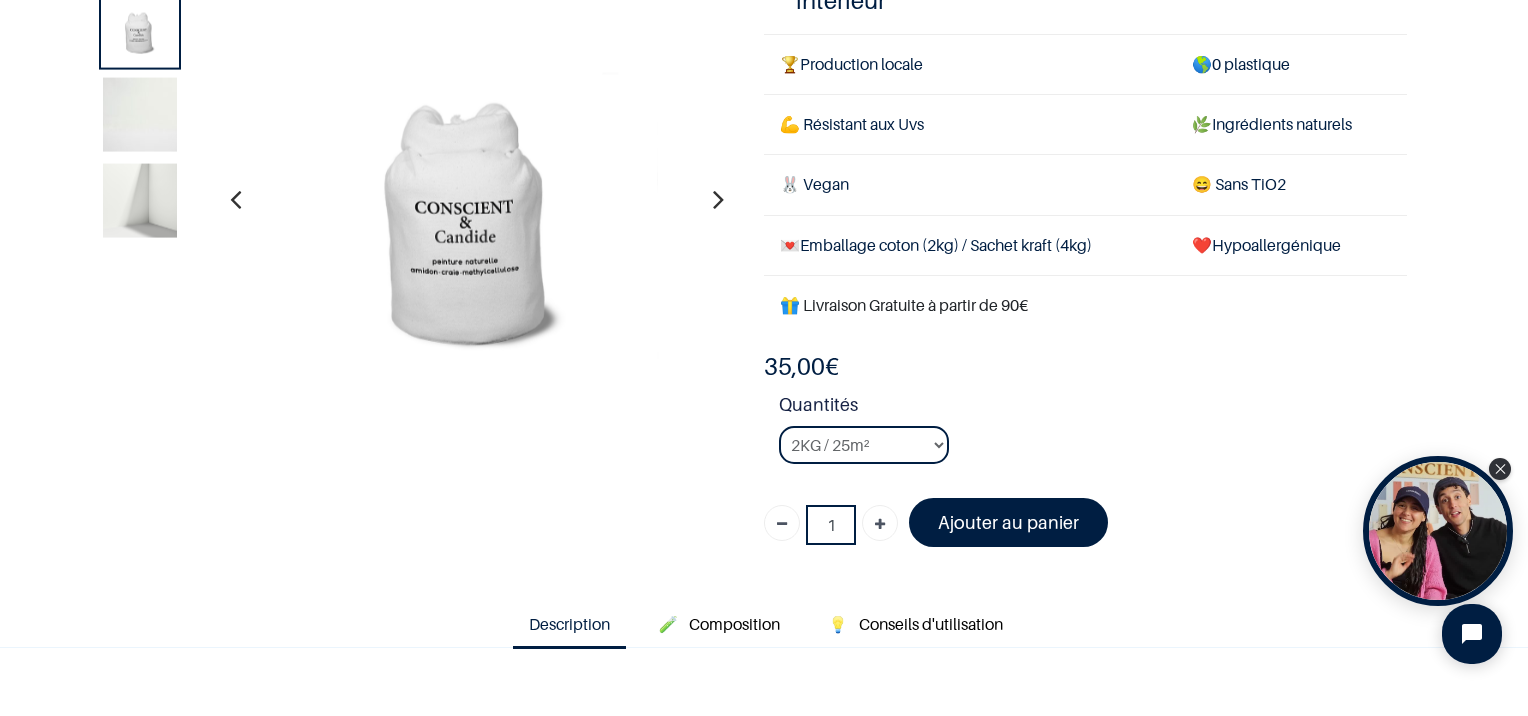 scroll, scrollTop: 224, scrollLeft: 0, axis: vertical 